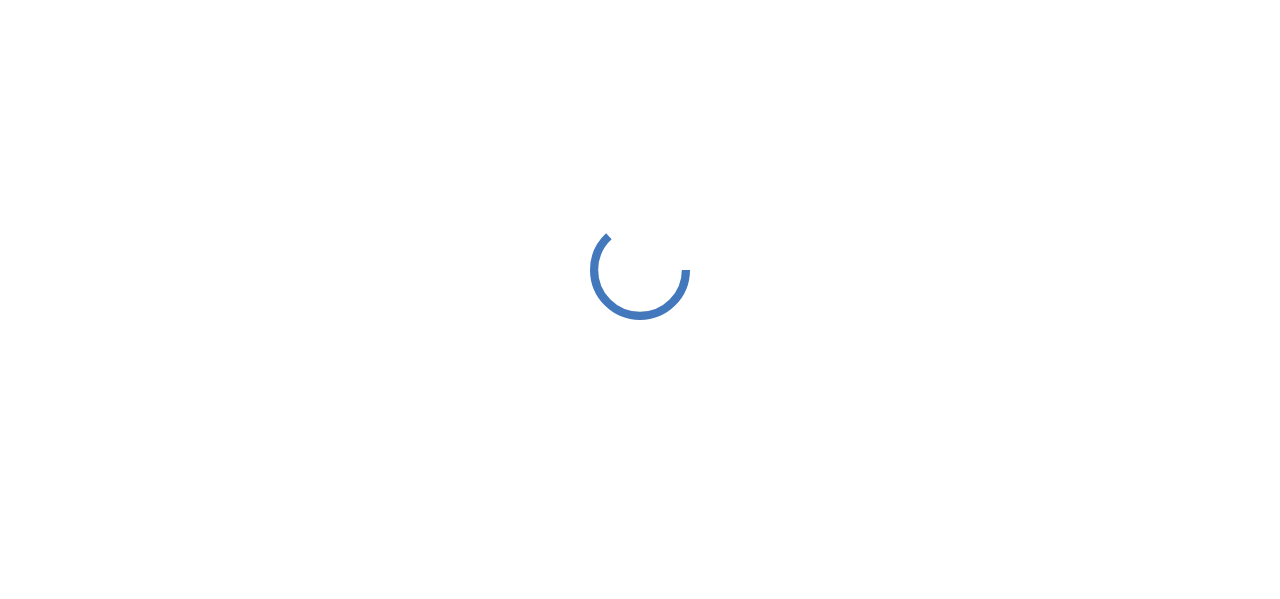 scroll, scrollTop: 0, scrollLeft: 0, axis: both 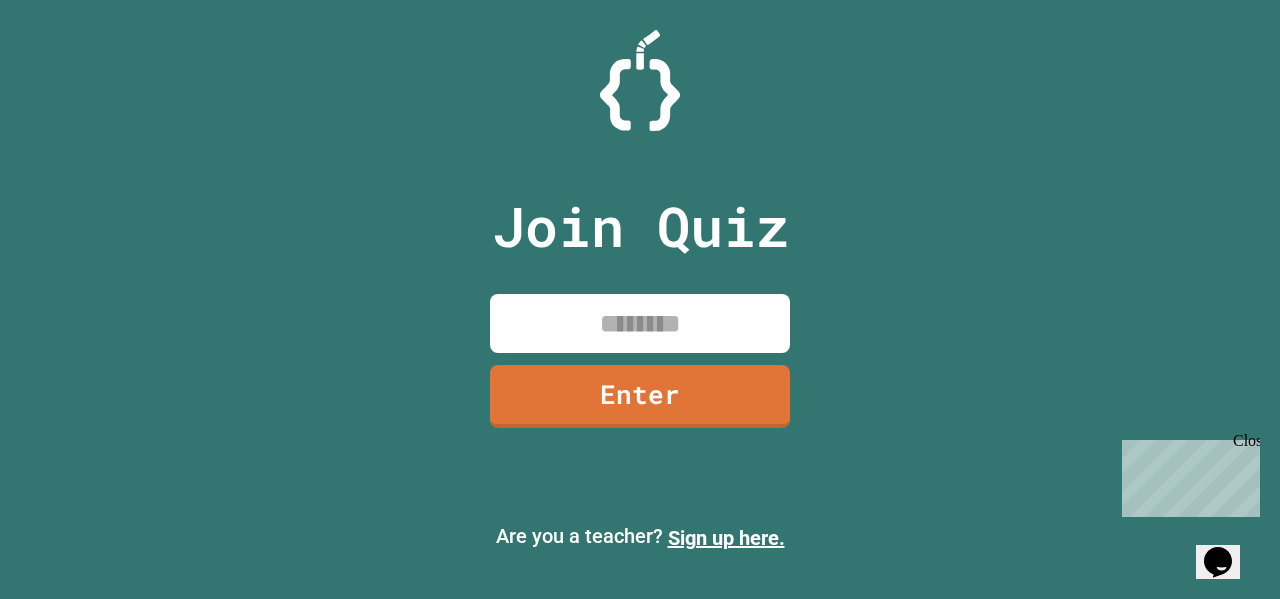 click at bounding box center (640, 323) 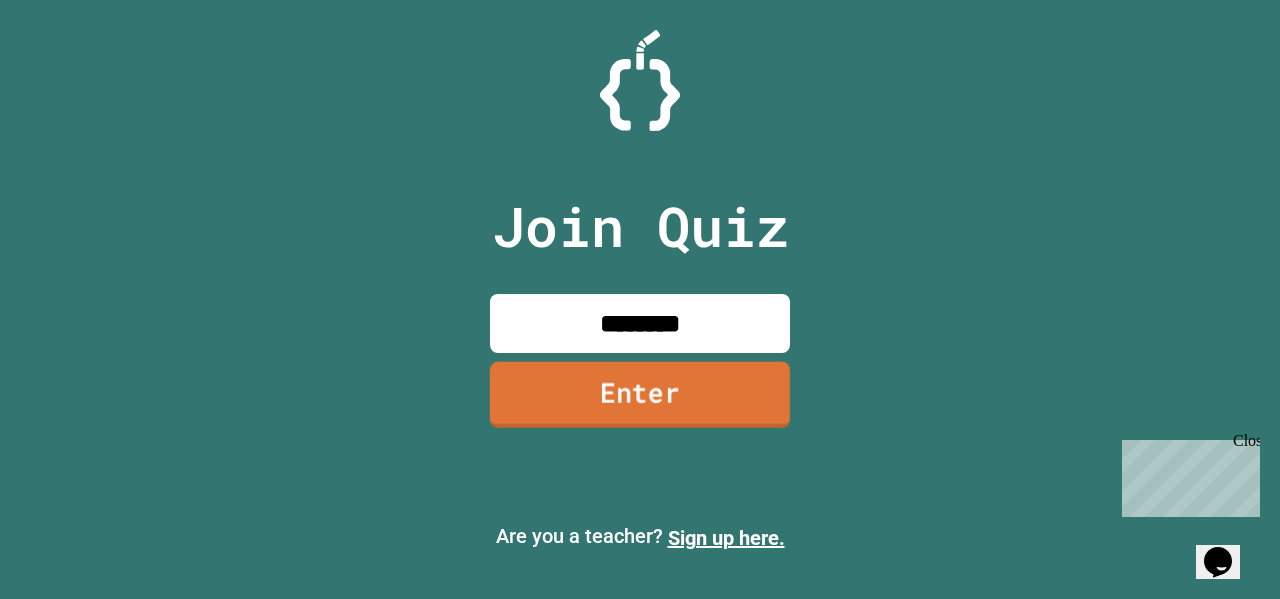 type on "********" 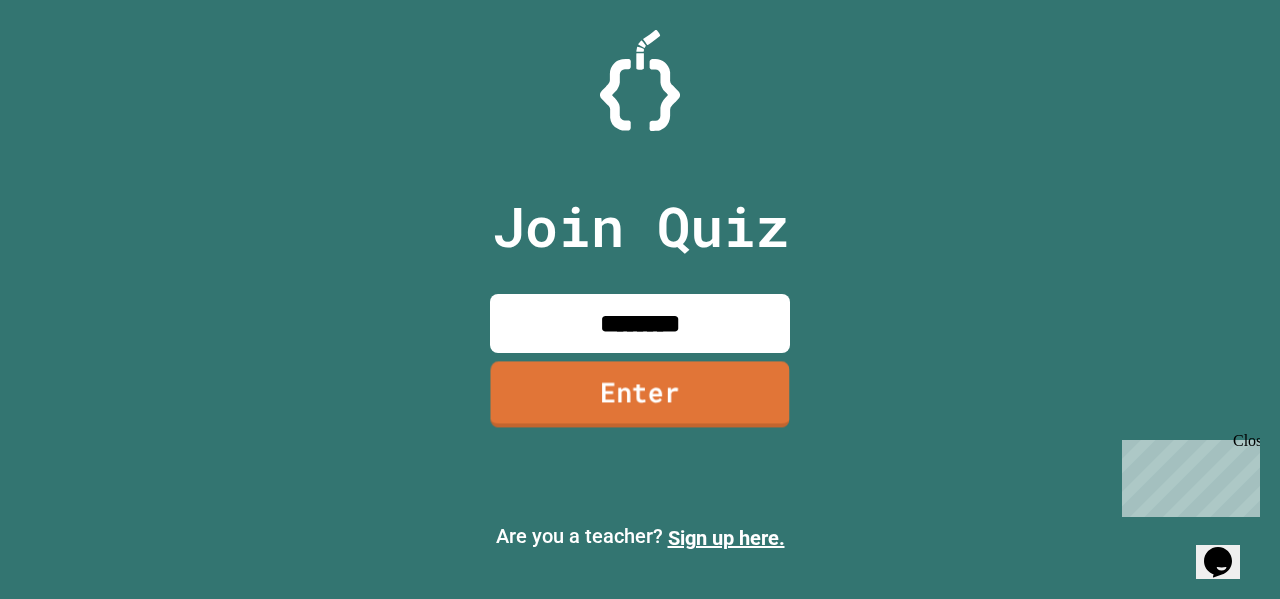 click on "Enter" at bounding box center [639, 394] 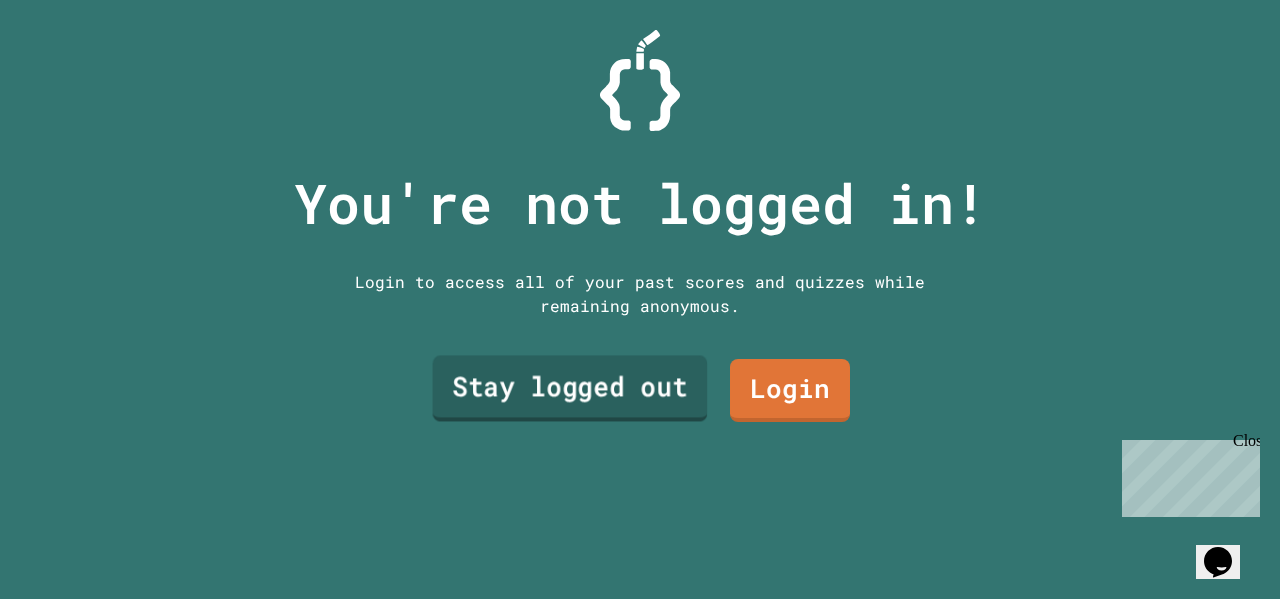 click on "Stay logged out" at bounding box center [570, 389] 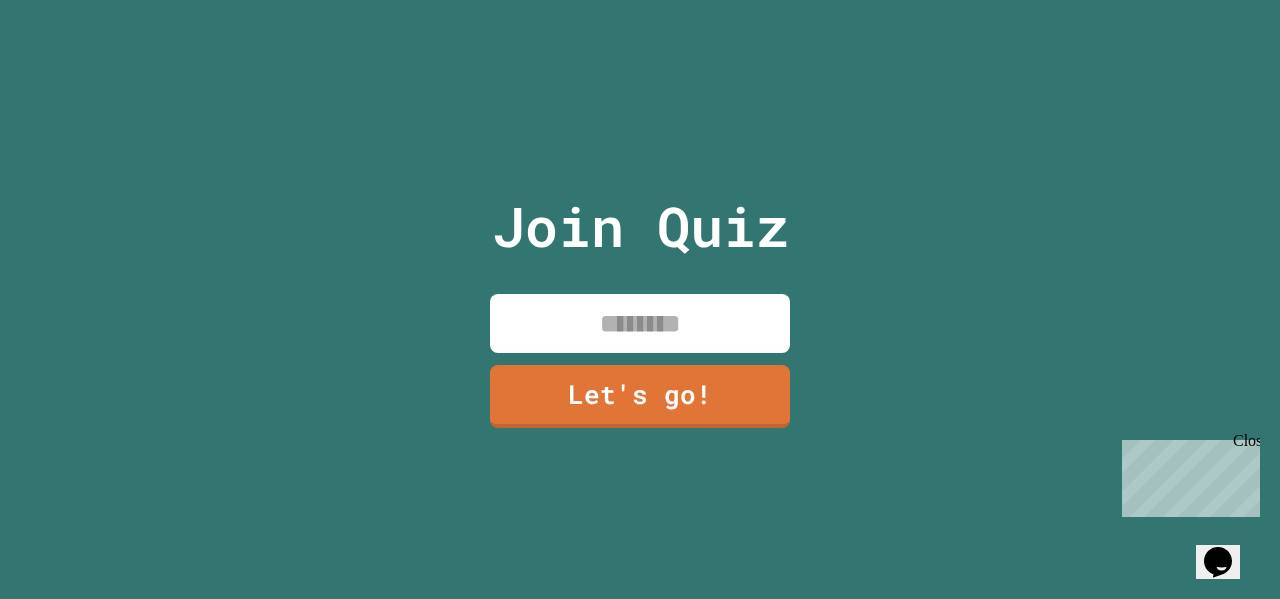 drag, startPoint x: 636, startPoint y: 338, endPoint x: 634, endPoint y: 354, distance: 16.124516 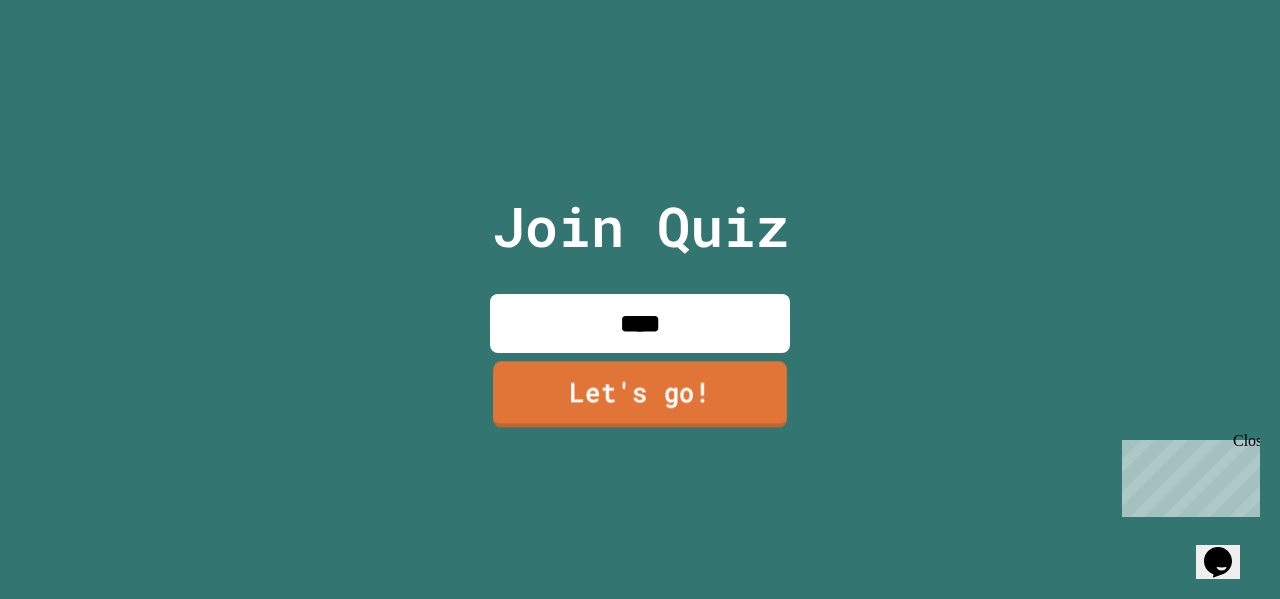 type on "****" 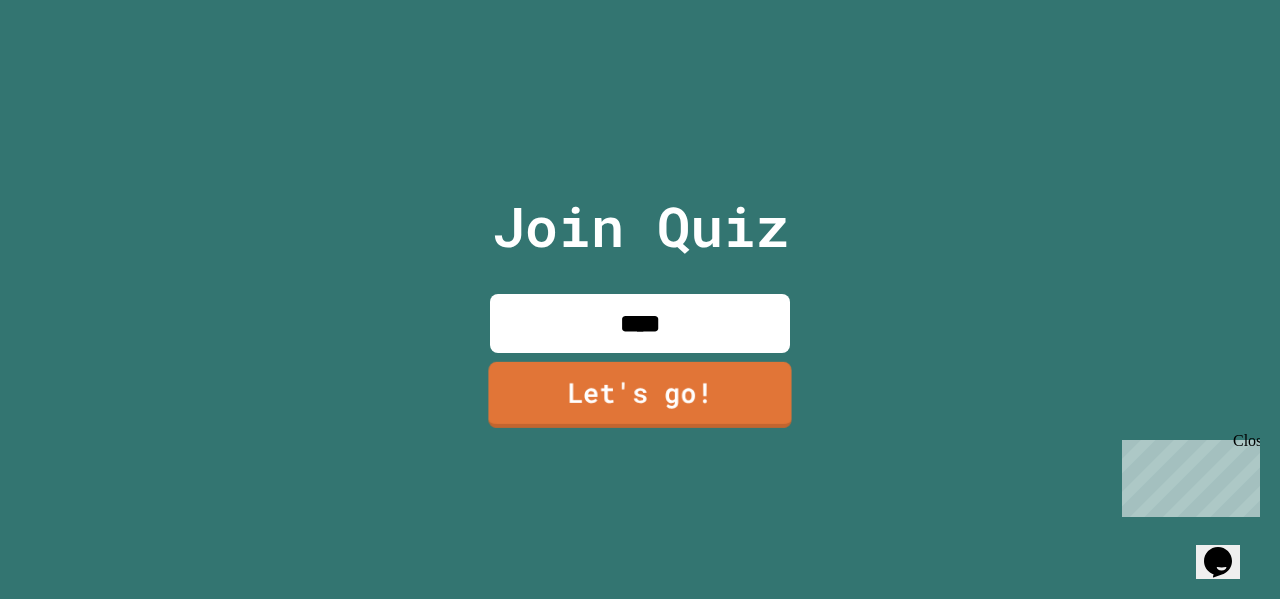 click on "Let's go!" at bounding box center (639, 395) 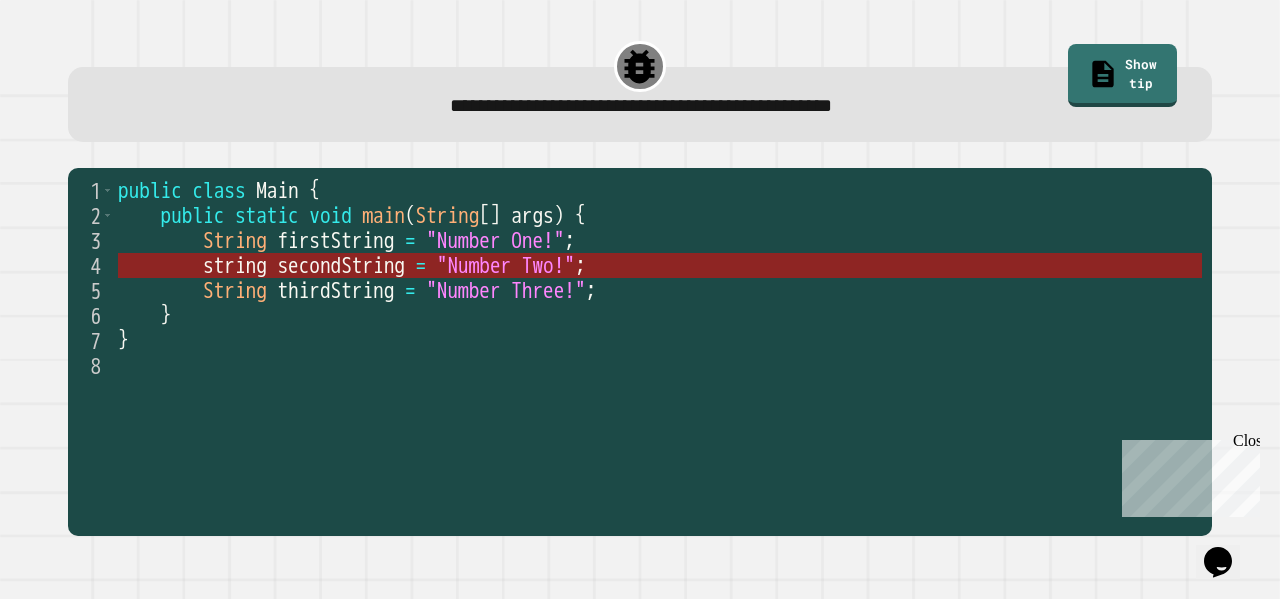 click on "secondString" at bounding box center (342, 265) 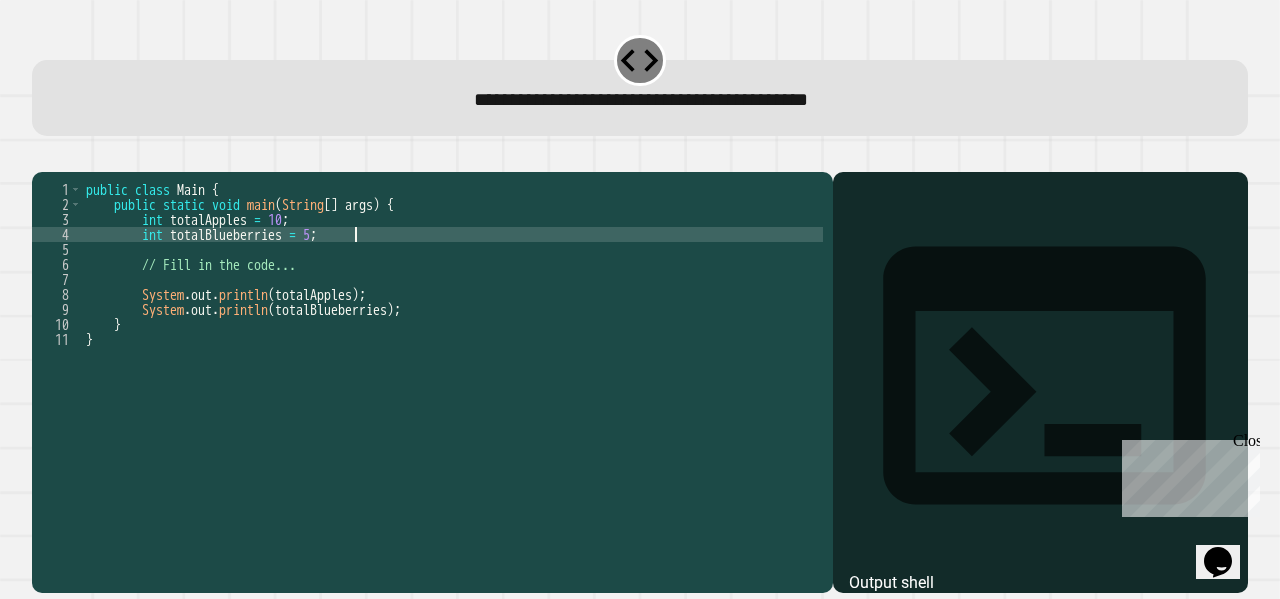 click on "public   class   Main   {      public   static   void   main ( String [ ]   args )   {           int   totalApples   =   10 ;           int   totalBlueberries   =   5 ;                     // Fill in the code...                     System . out . println ( totalApples ) ;           System . out . println ( totalBlueberries ) ;      } }" at bounding box center [452, 377] 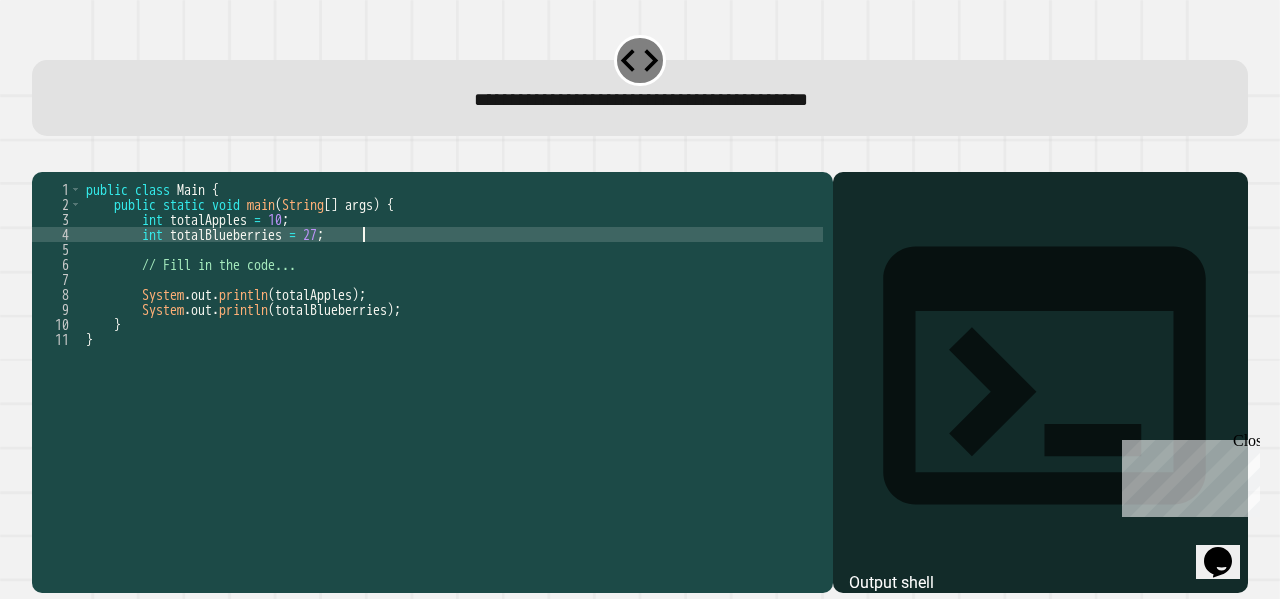 scroll, scrollTop: 0, scrollLeft: 19, axis: horizontal 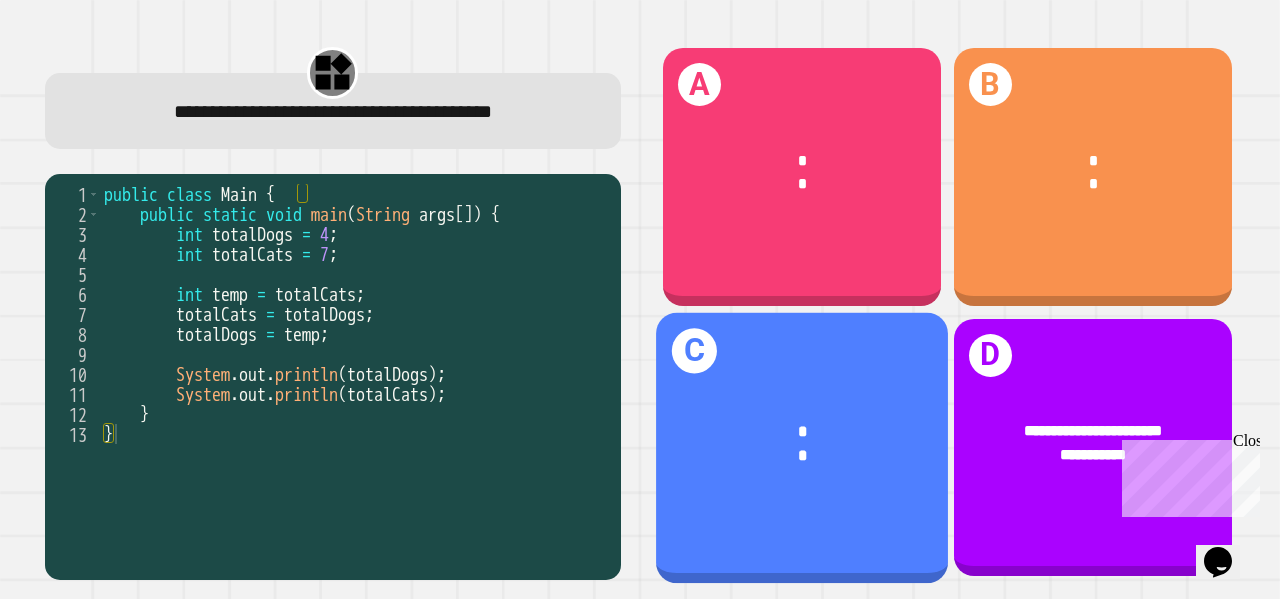 click on "C * *" at bounding box center [802, 447] 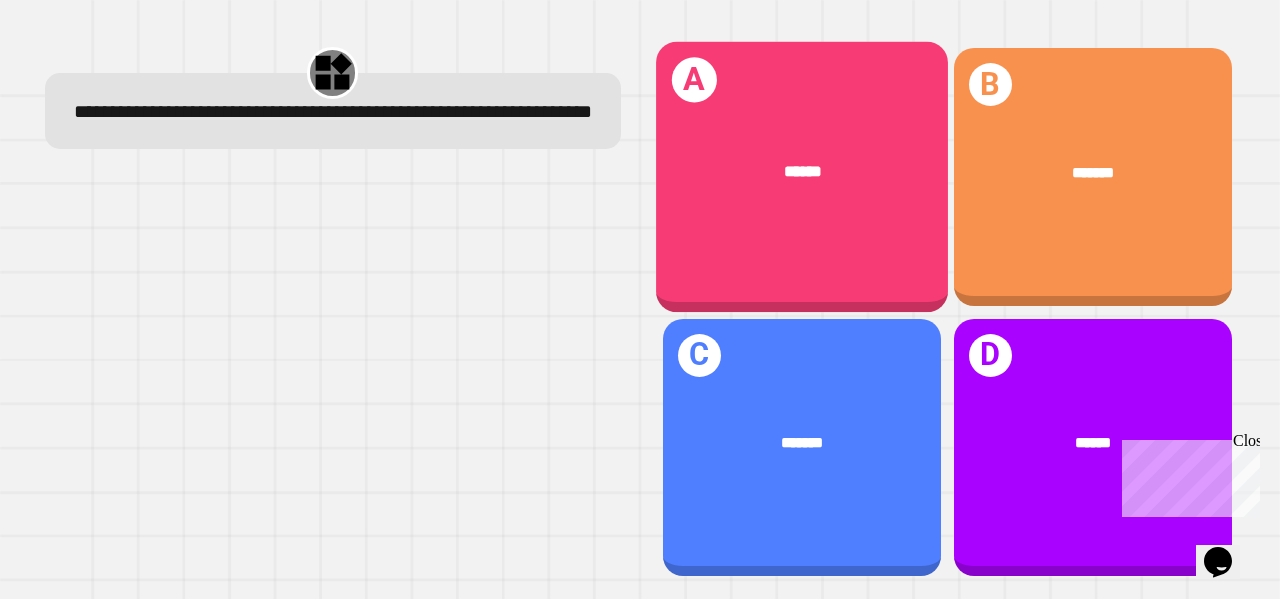 click on "A ******" at bounding box center [802, 177] 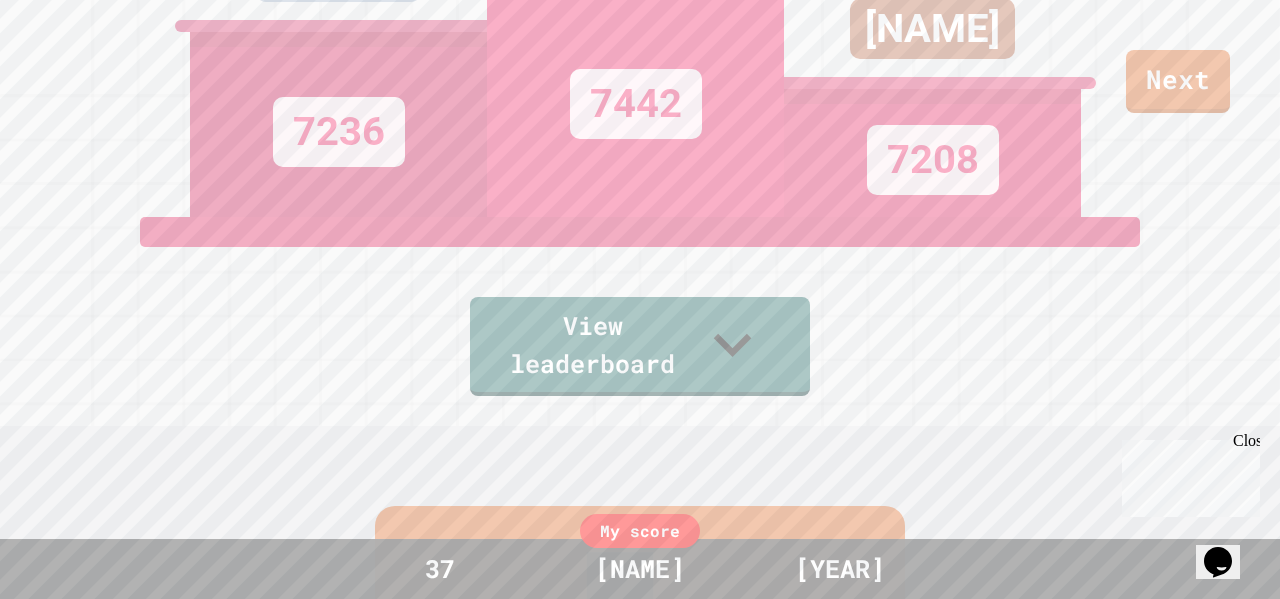 scroll, scrollTop: 311, scrollLeft: 0, axis: vertical 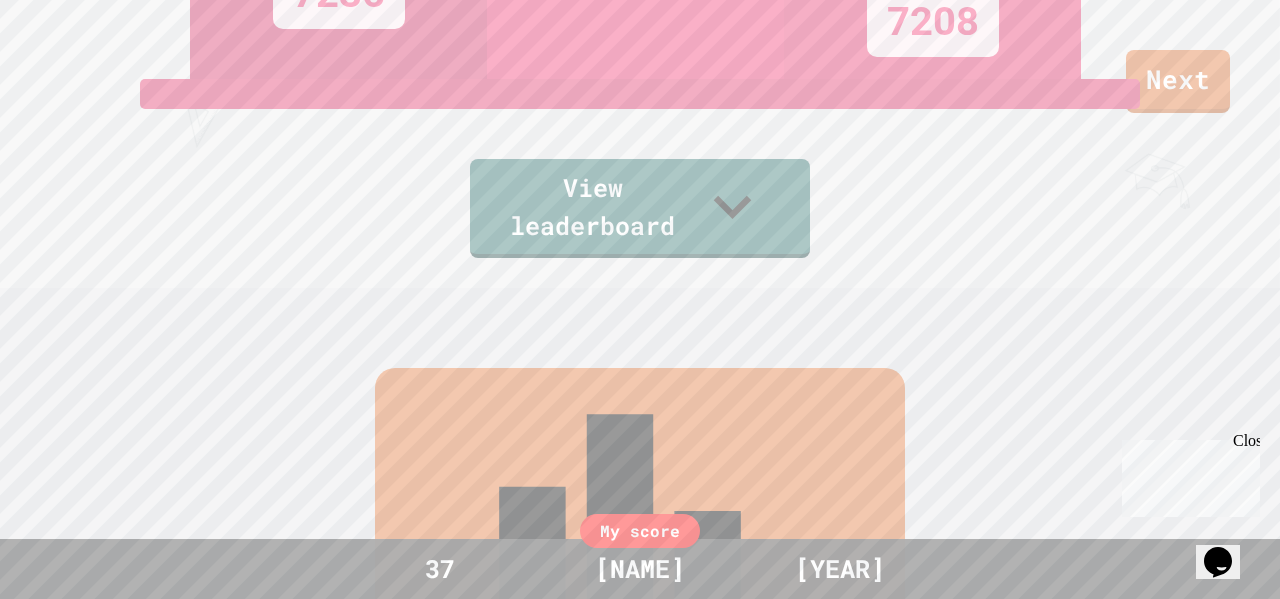 click on "My score" at bounding box center (640, 531) 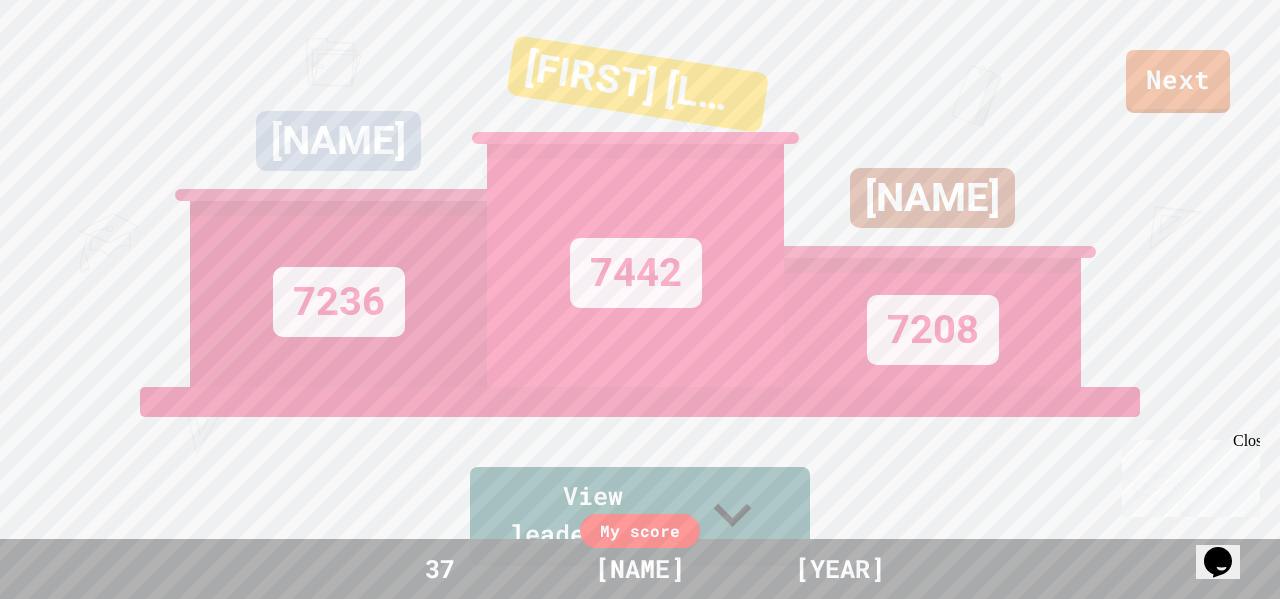 scroll, scrollTop: 0, scrollLeft: 0, axis: both 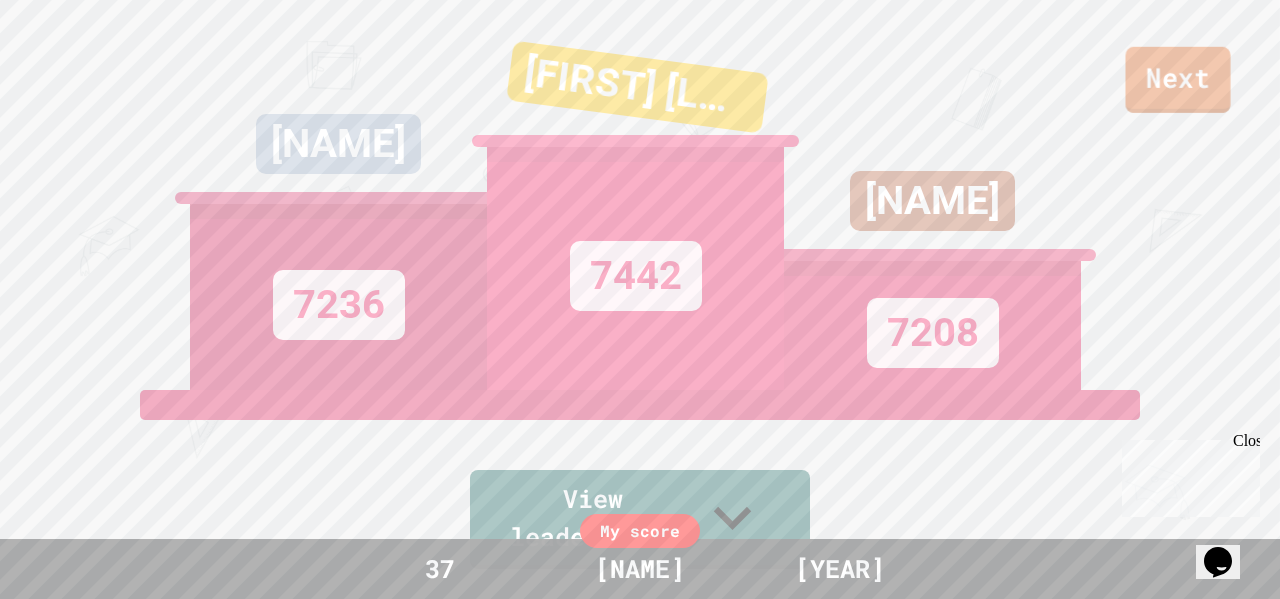 click on "Next" at bounding box center (1178, 80) 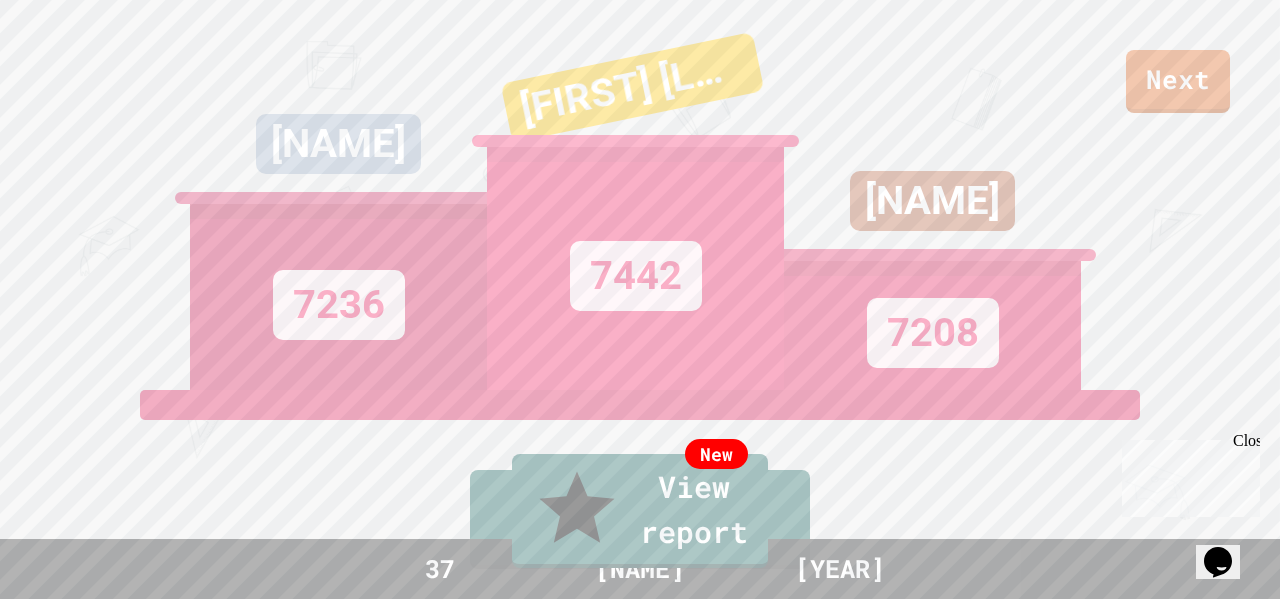 click on "Exit" at bounding box center (1176, 648) 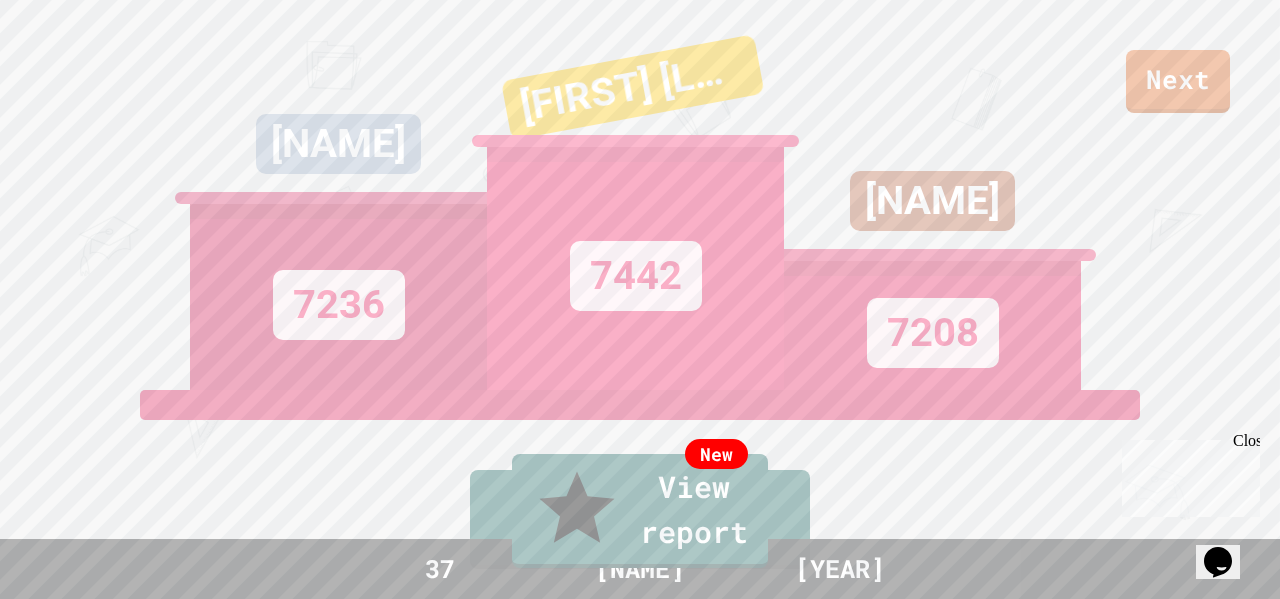 click on "Submit" at bounding box center [640, 3938] 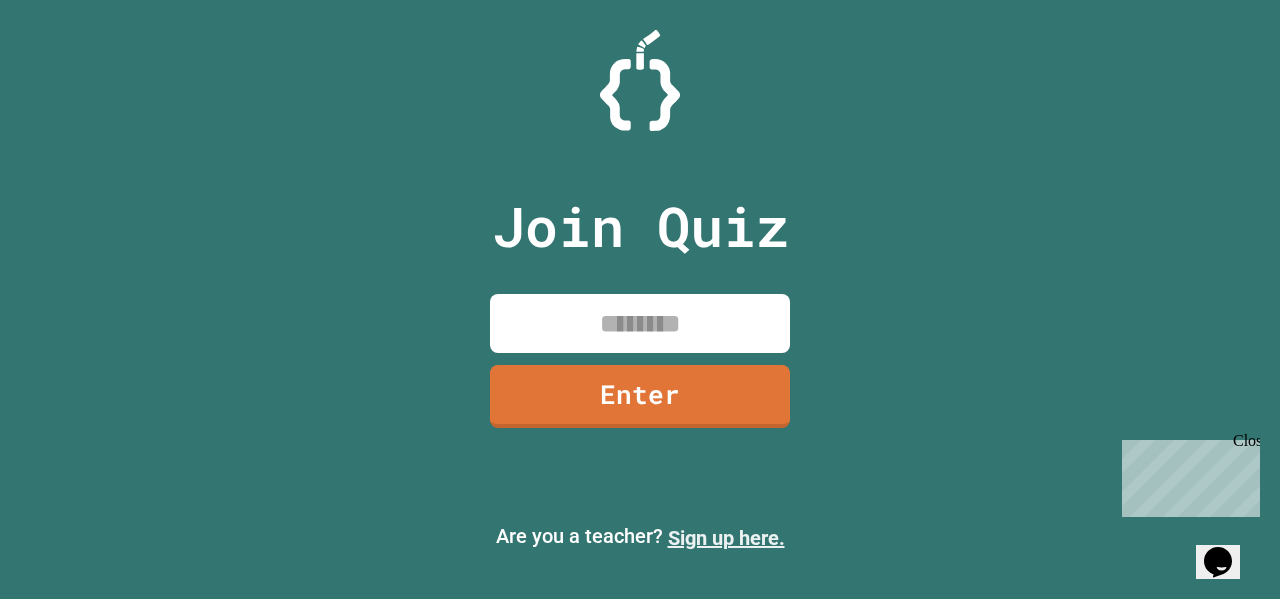 click on "Sign up here." at bounding box center (726, 538) 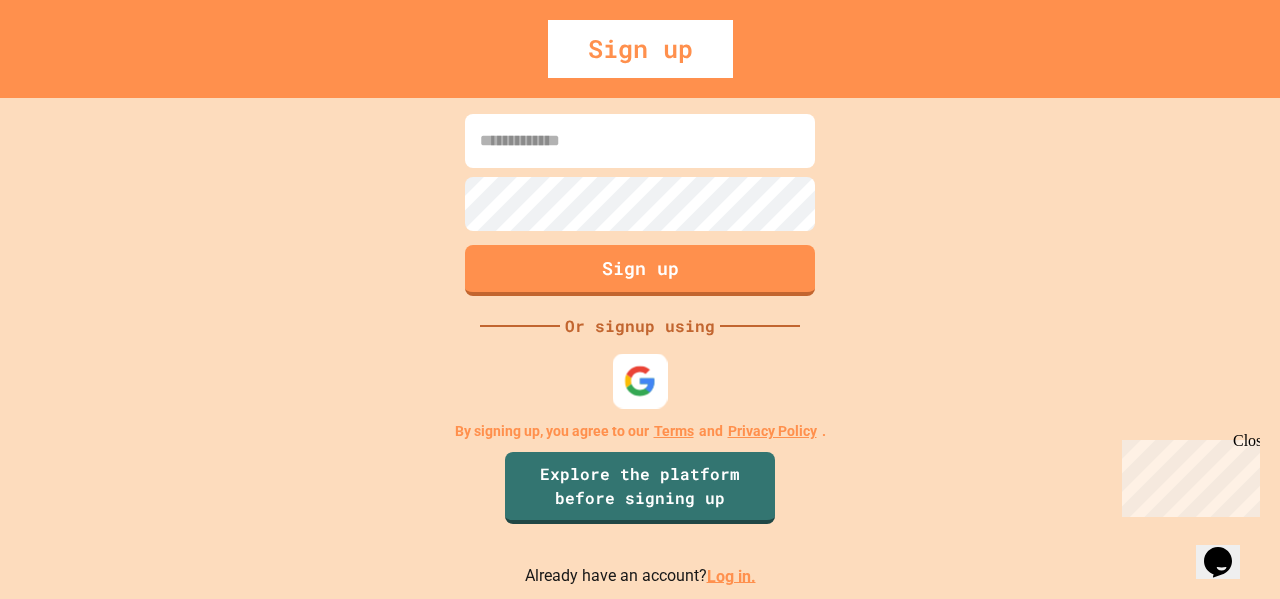 click at bounding box center [640, 380] 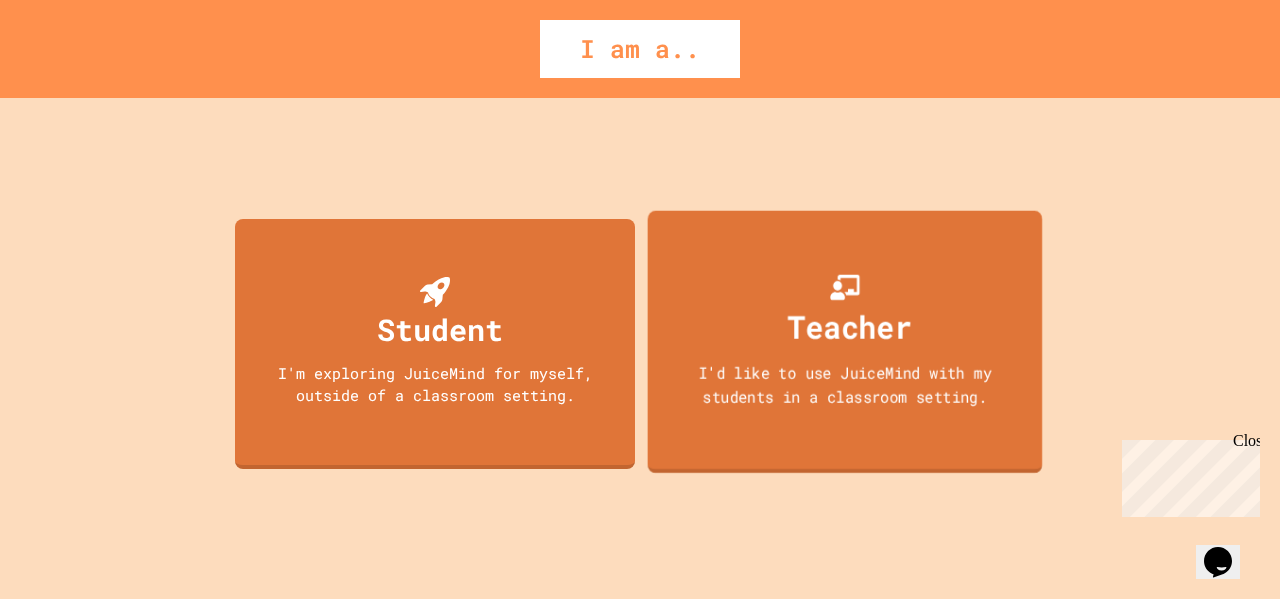 click on "Teacher" at bounding box center [850, 326] 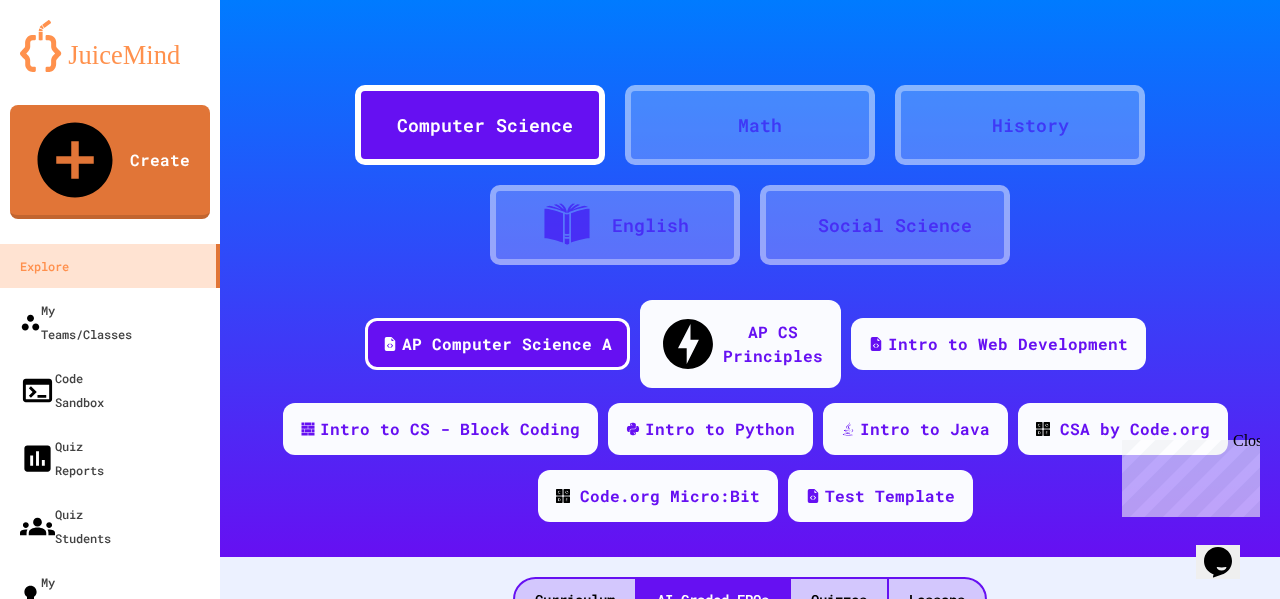 click on "Smart Doorbell & Ping Pong Launcher" at bounding box center (116, 680) 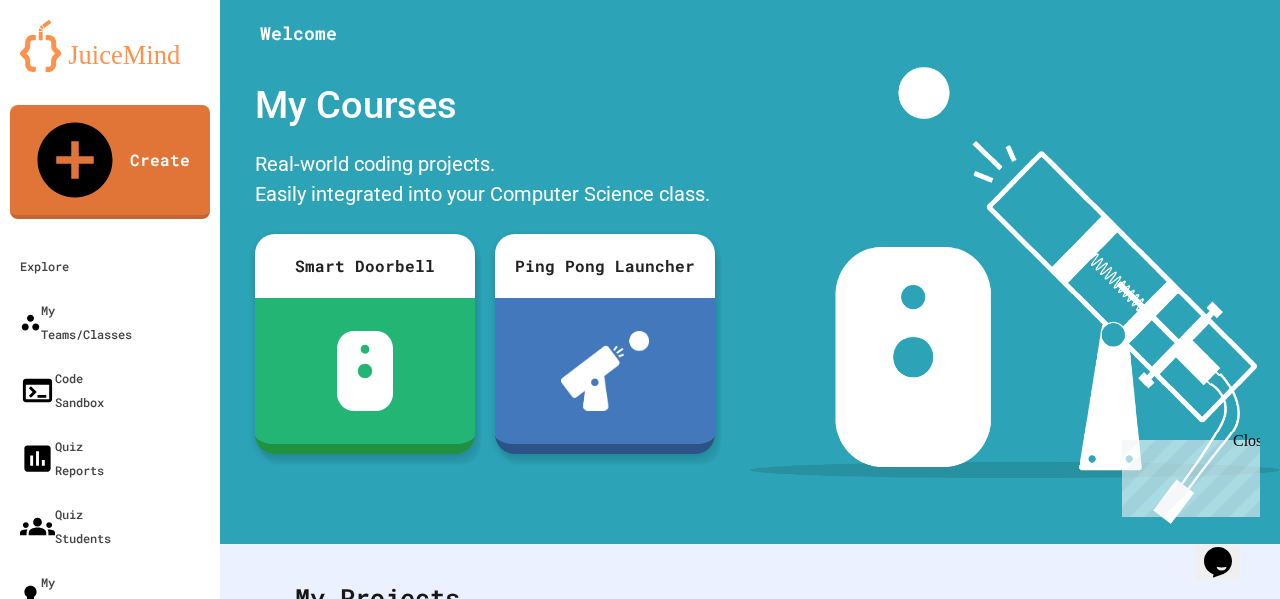 click on "Upgrade" at bounding box center [77, 773] 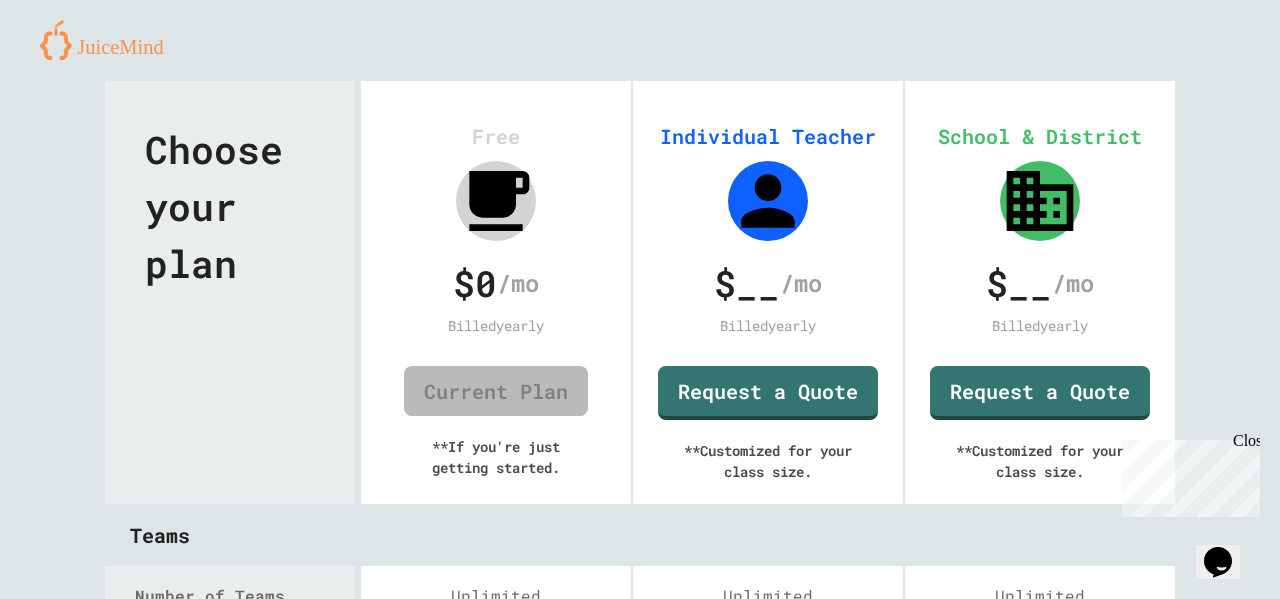 scroll, scrollTop: 0, scrollLeft: 0, axis: both 